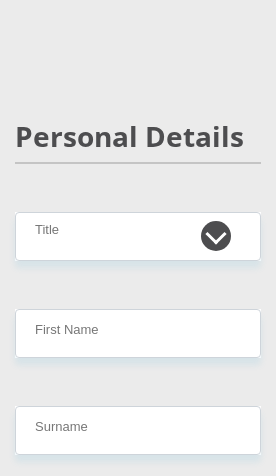 scroll, scrollTop: 102, scrollLeft: 0, axis: vertical 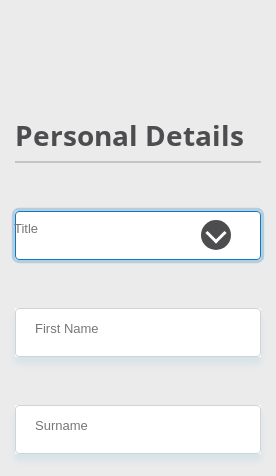 click on "Mr
Ms
Mrs
Dr
Other" at bounding box center (138, 235) 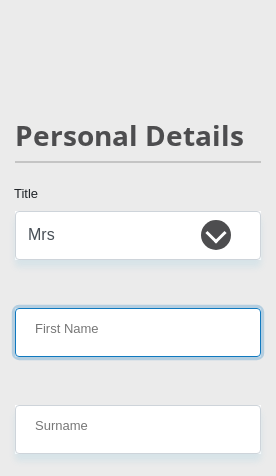 click on "First Name" at bounding box center (138, 332) 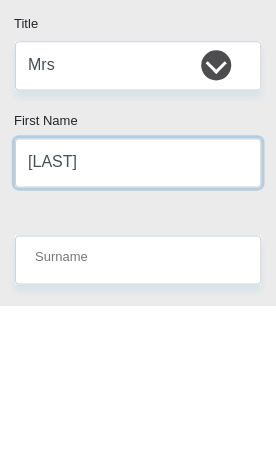 type on "[LAST]" 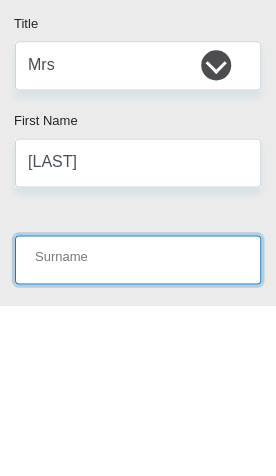 click on "Surname" at bounding box center [138, 430] 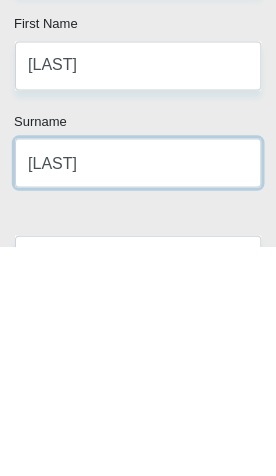 type on "[LAST]" 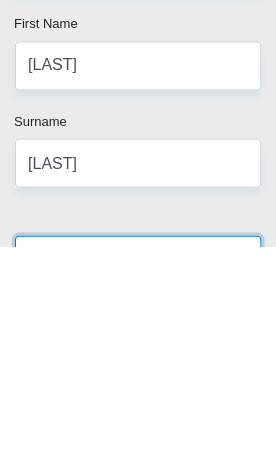 click on "South African ID Number" at bounding box center (138, 489) 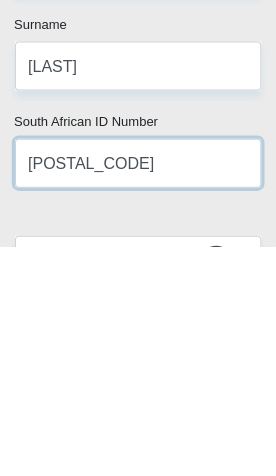 type on "[POSTAL_CODE]" 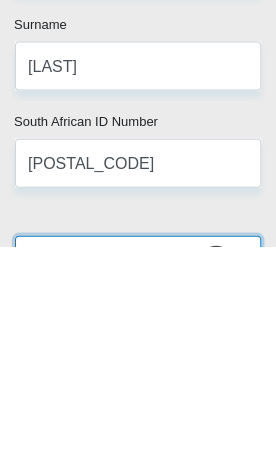 click on "South Africa
Afghanistan
Aland Islands
Albania
Algeria
America Samoa
American Virgin Islands
Andorra
Angola
Anguilla
Antarctica
Antigua and Barbuda
Argentina
Armenia
Aruba
Ascension Island
Australia
Austria
Azerbaijan
Bahamas
Bahrain
Bangladesh
Barbados
Chad" at bounding box center (138, 489) 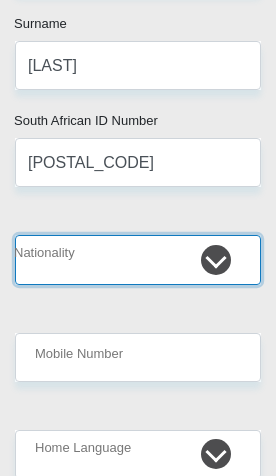 select on "ZAF" 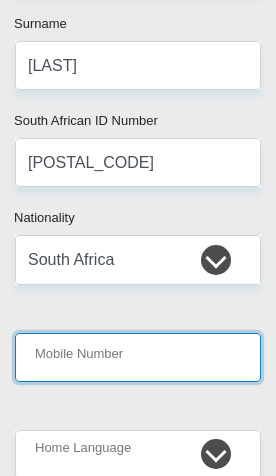 click on "Mobile Number" at bounding box center [138, 357] 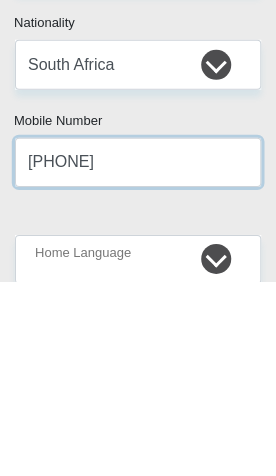 type on "[PHONE]" 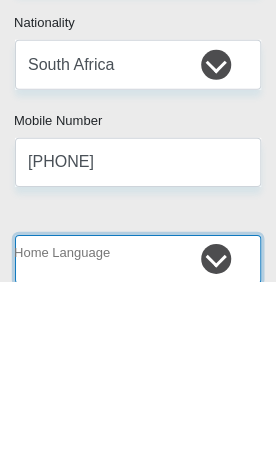 click on "Afrikaans
English
Sepedi
South Ndebele
Southern Sotho
Swati
Tsonga
Tswana
Venda
Xhosa
Zulu
Other" at bounding box center (138, 454) 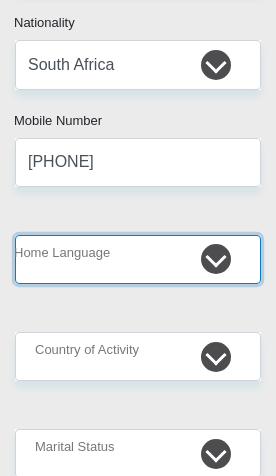 select on "sot" 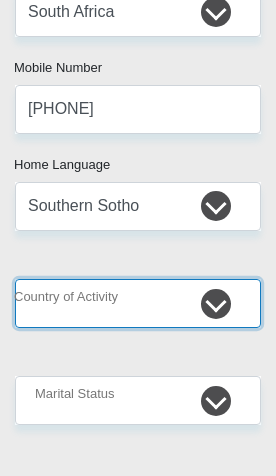 click on "South Africa
Afghanistan
Aland Islands
Albania
Algeria
America Samoa
American Virgin Islands
Andorra
Angola
Anguilla
Antarctica
Antigua and Barbuda
Argentina
Armenia
Aruba
Ascension Island
Australia
Austria
Azerbaijan
Chad" at bounding box center [138, 303] 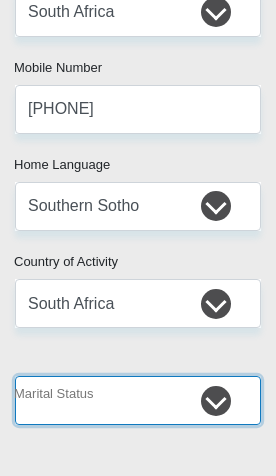 click on "Married ANC
Single
Divorced
Widowed
Married COP or Customary Law" at bounding box center [138, 400] 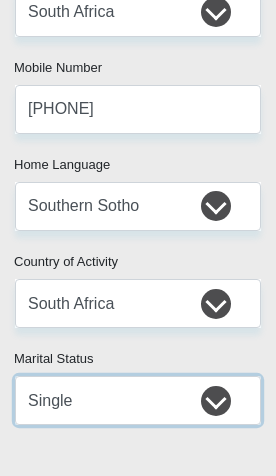 click on "Married ANC
Single
Divorced
Widowed
Married COP or Customary Law" at bounding box center (138, 400) 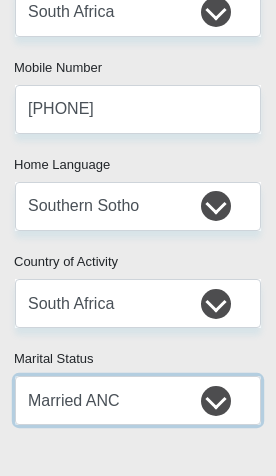 click on "Married ANC
Single
Divorced
Widowed
Married COP or Customary Law" at bounding box center [138, 400] 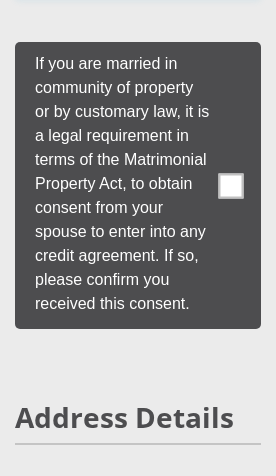 scroll, scrollTop: 1148, scrollLeft: 0, axis: vertical 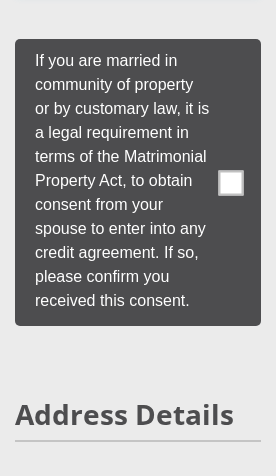 click at bounding box center [231, 182] 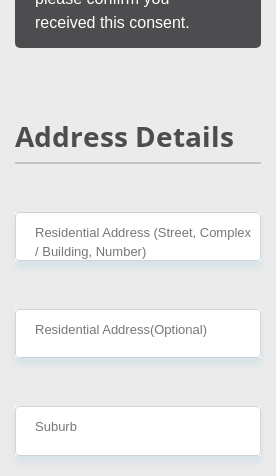 scroll, scrollTop: 1453, scrollLeft: 0, axis: vertical 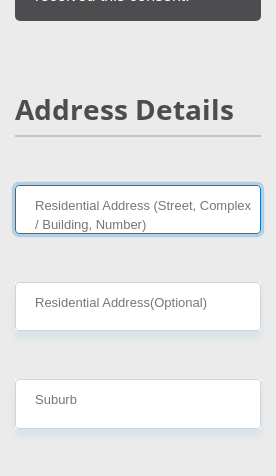 click on "Residential Address (Street, Complex / Building, Number)" at bounding box center [138, 209] 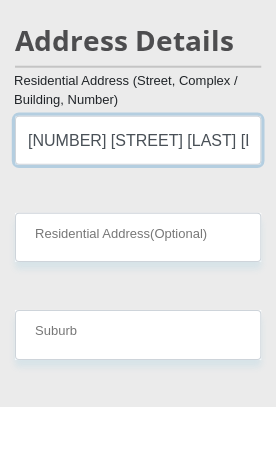 type on "[NUMBER] [STREET] [LAST] [LOCATION]" 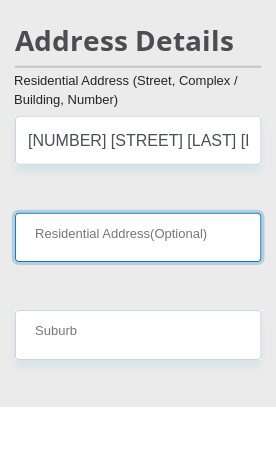 click on "Residential Address(Optional)" at bounding box center (138, 306) 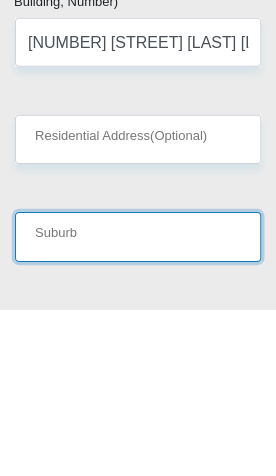 click on "Suburb" at bounding box center (138, 403) 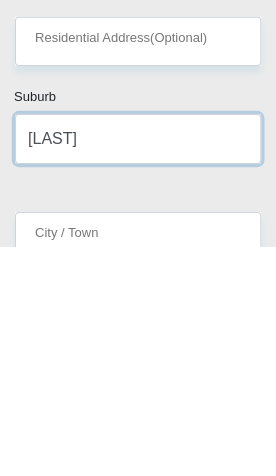 type on "[LAST]" 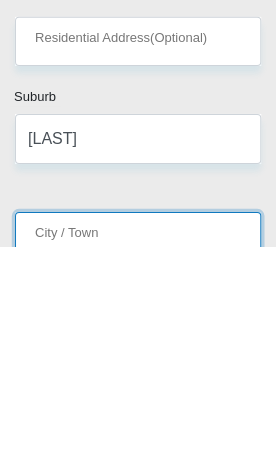 click on "City / Town" at bounding box center (138, 466) 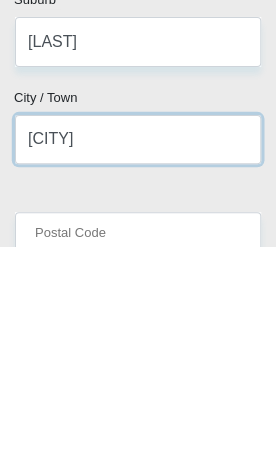 type on "[CITY]" 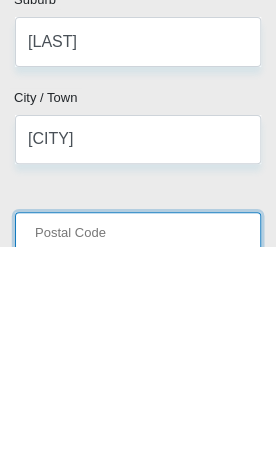 click on "Postal Code" at bounding box center [138, 466] 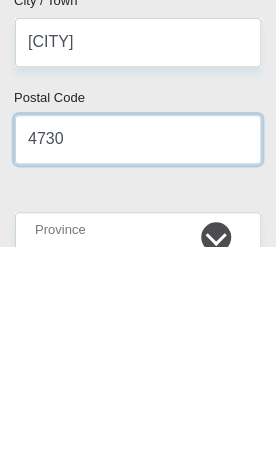 type on "4730" 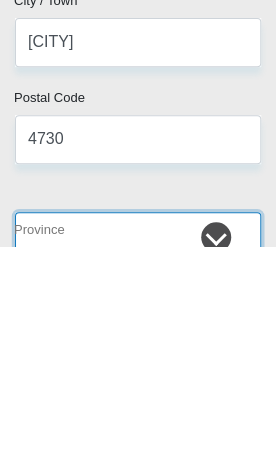 click on "Eastern Cape
Free State
Gauteng
KwaZulu-Natal
Limpopo
Mpumalanga
Northern Cape
North West
Western Cape" at bounding box center [138, 466] 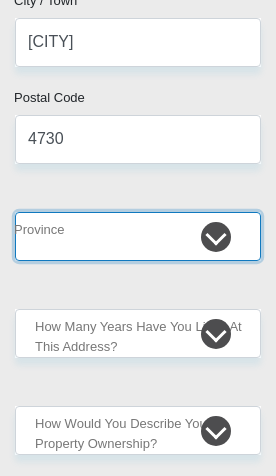 select on "Eastern Cape" 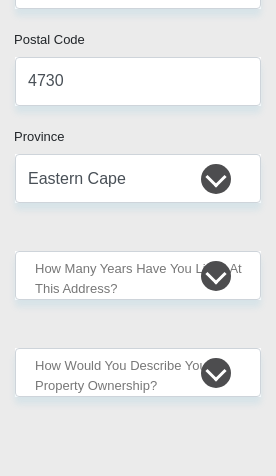 scroll, scrollTop: 1971, scrollLeft: 0, axis: vertical 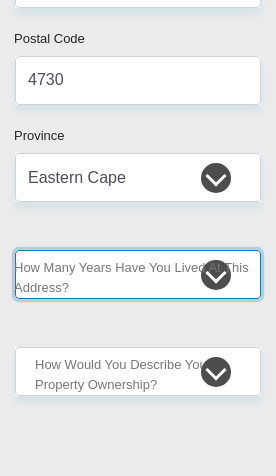 click on "less than 1 year
1-3 years
3-5 years
5+ years" at bounding box center (138, 274) 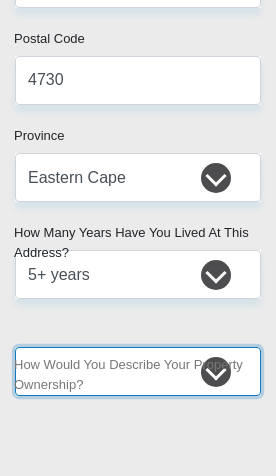 click on "Owned
Rented
Family Owned
Company Dwelling" at bounding box center (138, 371) 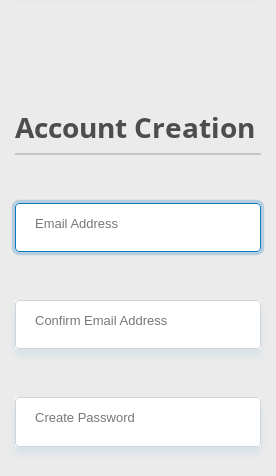 click on "Email Address" at bounding box center (138, 227) 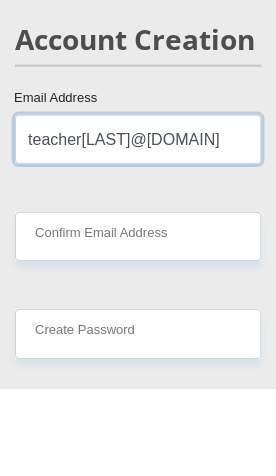 type on "teacher[LAST]@[DOMAIN]" 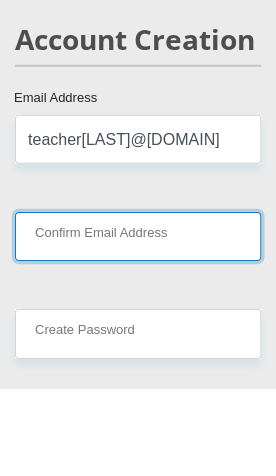 click on "Confirm Email Address" at bounding box center [138, 324] 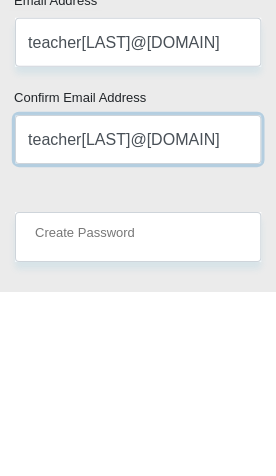 type on "teacher[LAST]@[DOMAIN]" 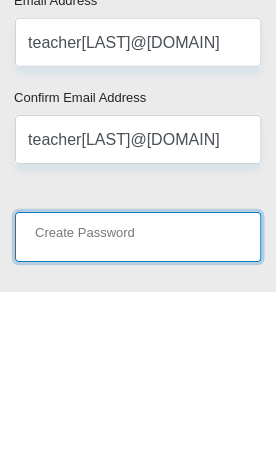 click on "Create Password" at bounding box center (138, 421) 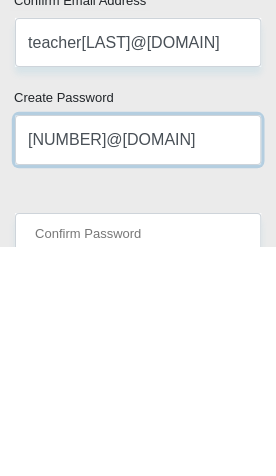 type on "[NUMBER]@[DOMAIN]" 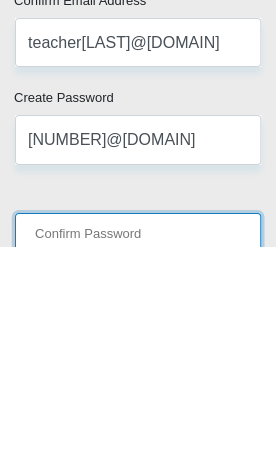 click on "Confirm Password" at bounding box center [138, 467] 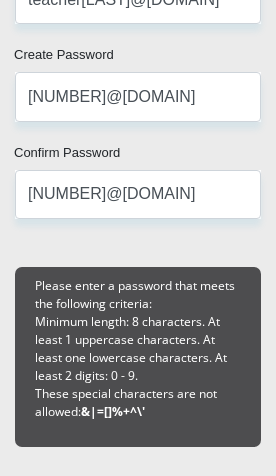 scroll, scrollTop: 2700, scrollLeft: 0, axis: vertical 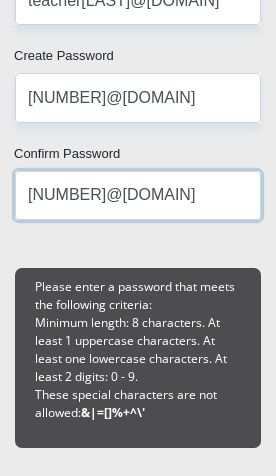 click on "[NUMBER]@[DOMAIN]" at bounding box center [138, 195] 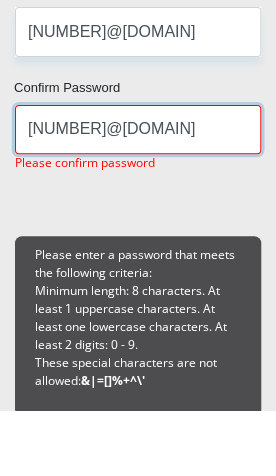 type on "[NUMBER]@[DOMAIN]" 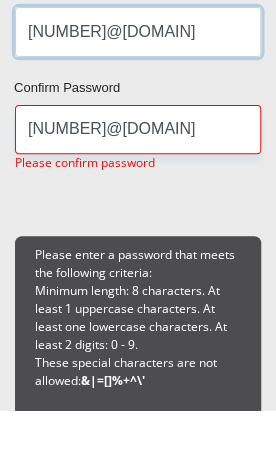 click on "[NUMBER]@[DOMAIN]" at bounding box center (138, 97) 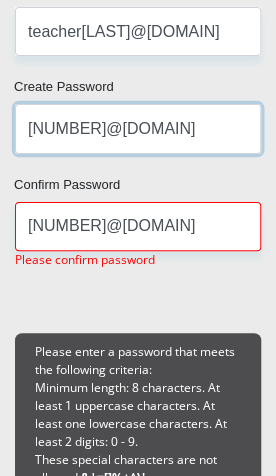 type on "[NUMBER]@[DOMAIN]" 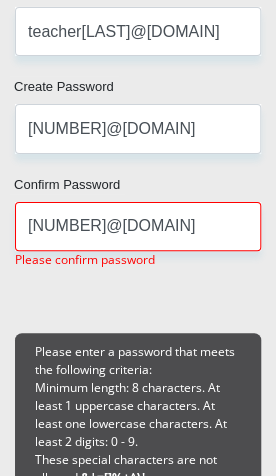 scroll, scrollTop: 2669, scrollLeft: 0, axis: vertical 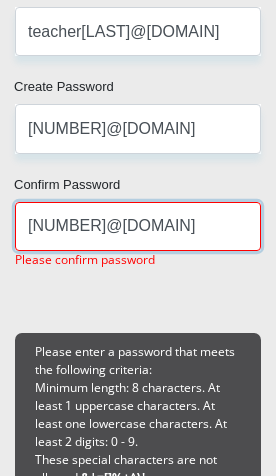 click on "[NUMBER]@[DOMAIN]" at bounding box center (138, 226) 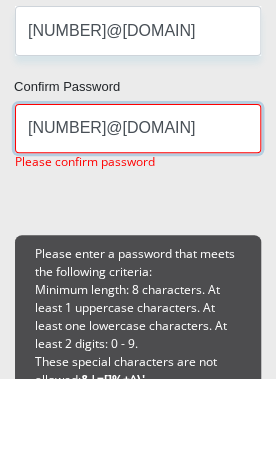 type on "[NUMBER]@[DOMAIN]" 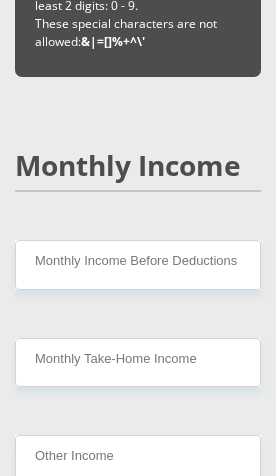 scroll, scrollTop: 3071, scrollLeft: 0, axis: vertical 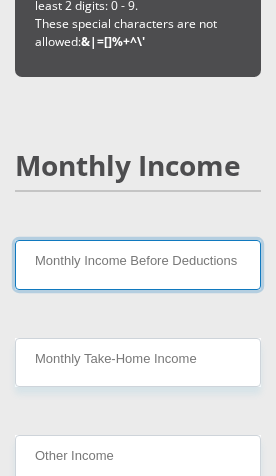 click on "Monthly Income Before Deductions" at bounding box center (138, 264) 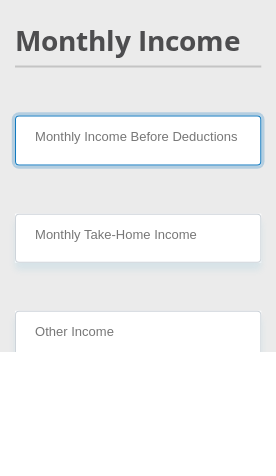 scroll, scrollTop: 3196, scrollLeft: 0, axis: vertical 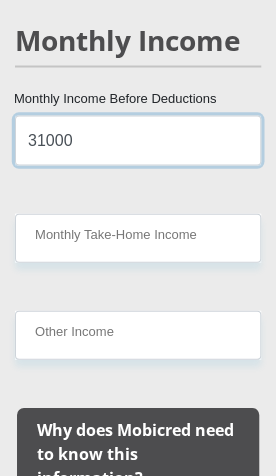type on "31000" 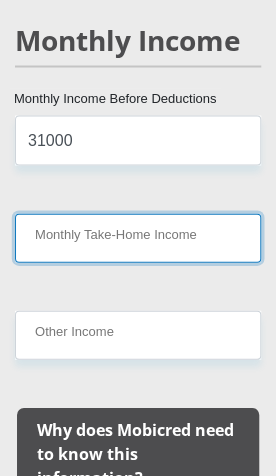 click on "Monthly Take-Home Income" at bounding box center [138, 237] 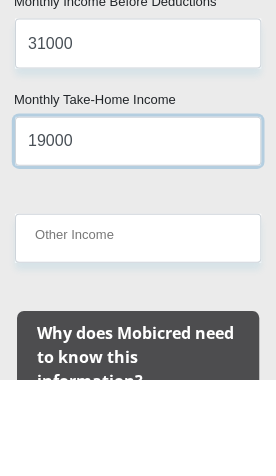 type on "19000" 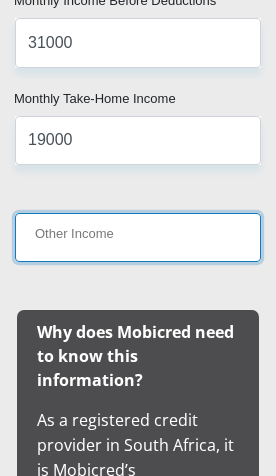 click on "Other Income" at bounding box center (138, 237) 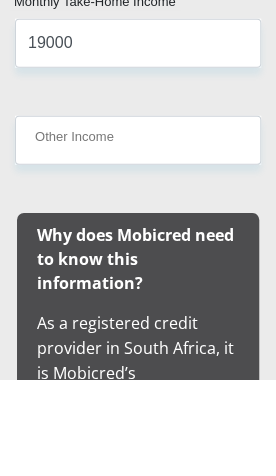 scroll, scrollTop: 3390, scrollLeft: 0, axis: vertical 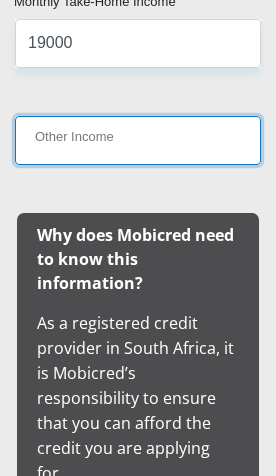 click on "Other Income" at bounding box center [138, 140] 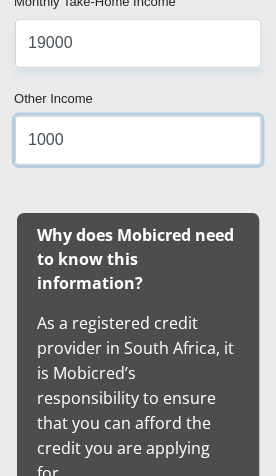 type on "1000" 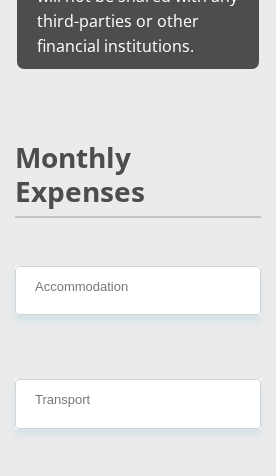 scroll, scrollTop: 4136, scrollLeft: 0, axis: vertical 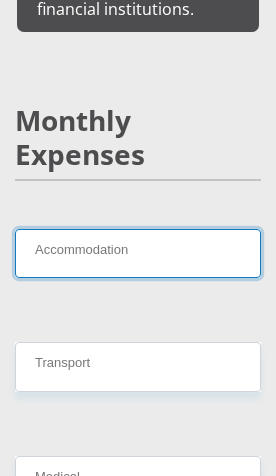 click on "Accommodation" at bounding box center (138, 253) 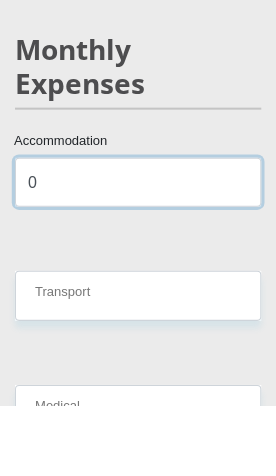 type on "0" 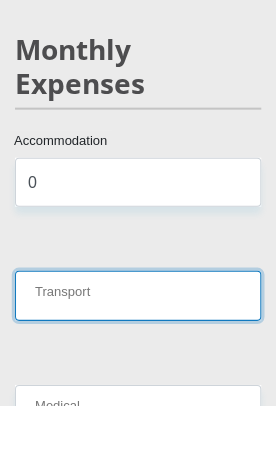 click on "Transport" at bounding box center [138, 366] 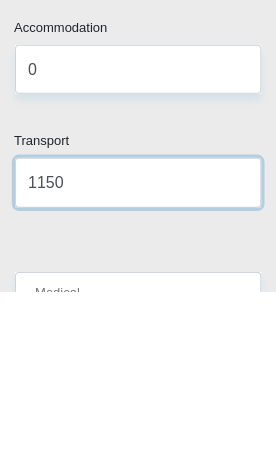 type on "1150" 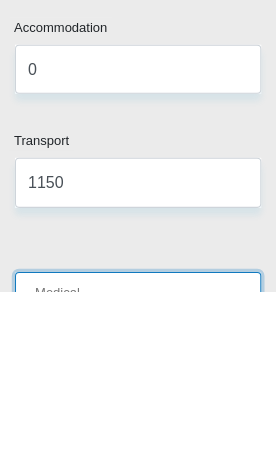 click on "Medical" at bounding box center [138, 480] 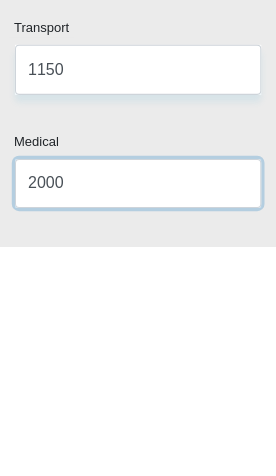 type on "2000" 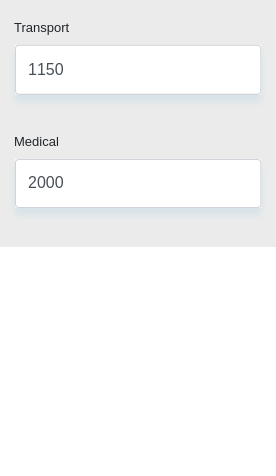 click on "Food" at bounding box center (138, 526) 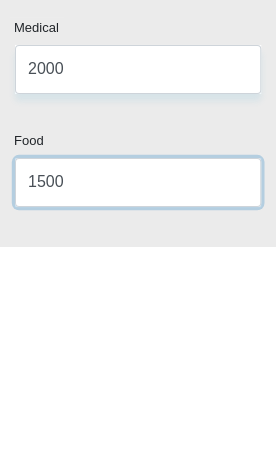type on "1500" 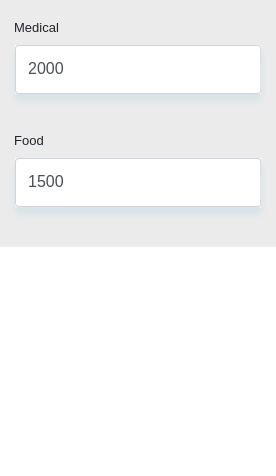 click on "Water / Electricity" at bounding box center (138, 525) 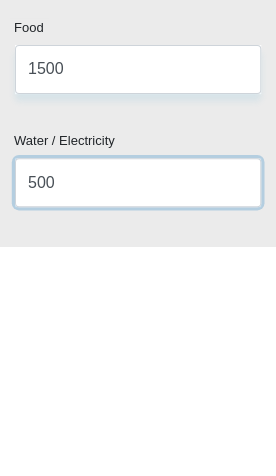 type on "500" 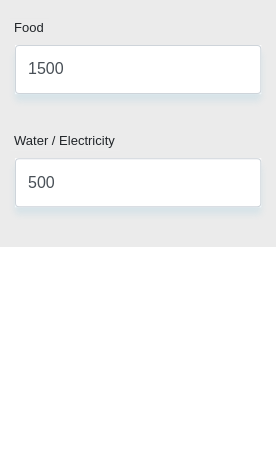 click on "Education" at bounding box center [138, 525] 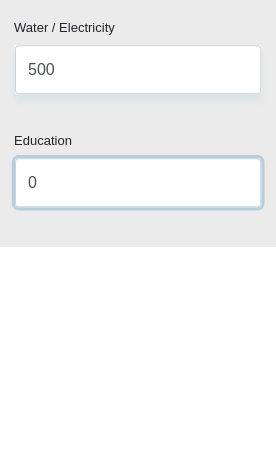 type on "0" 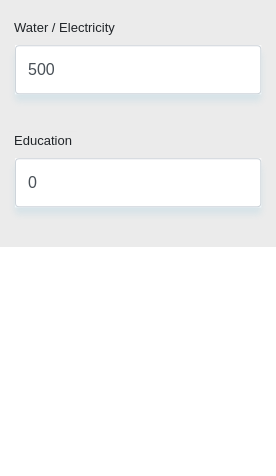 click on "Child Maintenance" at bounding box center (138, 525) 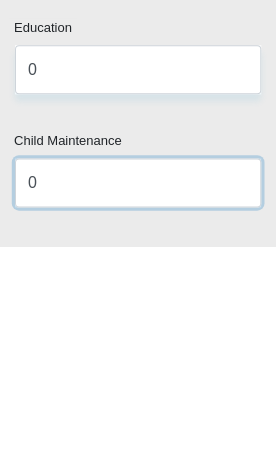 type on "0" 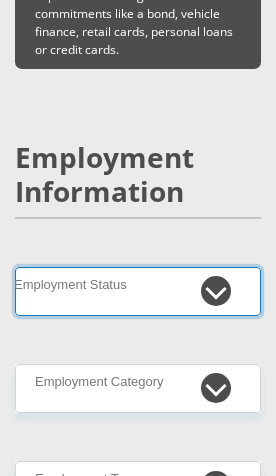 click on "Permanent/Full-time
Part-time/Casual
Contract Worker
Self-Employed
Housewife
Retired
Student
Medically Boarded
Disability
Unemployed" at bounding box center (138, 291) 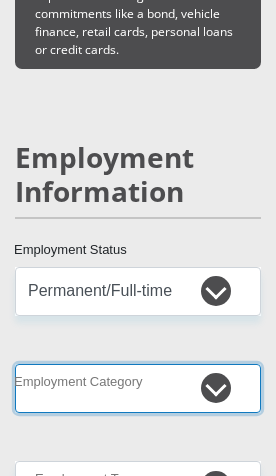 click on "AGRICULTURE
ALCOHOL & TOBACCO
CONSTRUCTION MATERIALS
METALLURGY
EQUIPMENT FOR RENEWABLE ENERGY
SPECIALIZED CONTRACTORS
CAR
GAMING (INCL. INTERNET
OTHER WHOLESALE
UNLICENSED PHARMACEUTICALS
CURRENCY EXCHANGE HOUSES
OTHER FINANCIAL INSTITUTIONS & INSURANCE
REAL ESTATE AGENTS
OIL & GAS
OTHER MATERIALS (E.G. IRON ORE)
PRECIOUS STONES & PRECIOUS METALS
POLITICAL ORGANIZATIONS
RELIGIOUS ORGANIZATIONS(NOT SECTS)
ACTI. HAVING BUSINESS DEAL WITH PUBLIC ADMINISTRATION
LAUNDROMATS" at bounding box center (138, 388) 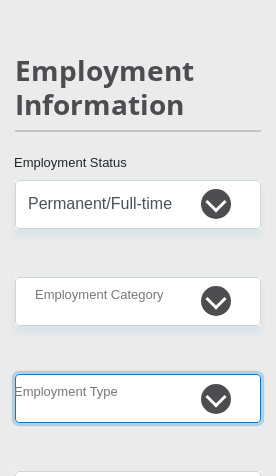 click on "College/Lecturer
Craft Seller
Creative
Driver
Executive
Farmer
Forces - Non Commissioned
Forces - Officer
Hawker
Housewife
Labourer
Licenced Professional
Manager
Miner
Non Licenced Professional
Office Staff/Clerk
Outside Worker
Pensioner
Permanent Teacher
Production/Manufacturing
Sales
Self-Employed
Semi-Professional Worker
Service Industry  Social Worker  Student" at bounding box center (138, 398) 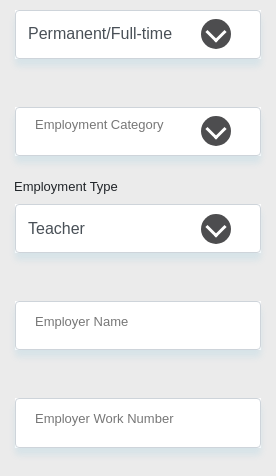 scroll, scrollTop: 5464, scrollLeft: 0, axis: vertical 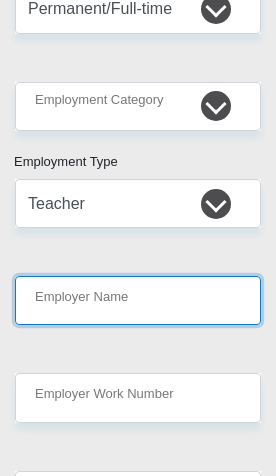 click on "Employer Name" at bounding box center (138, 300) 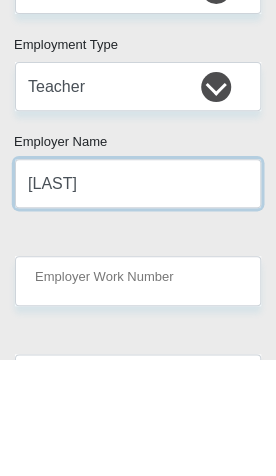 type on "[LAST]" 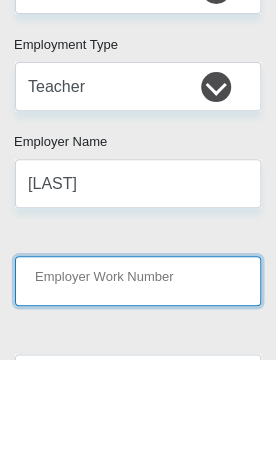 click on "Employer Work Number" at bounding box center (138, 397) 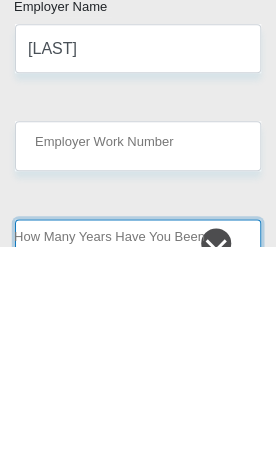 click on "less than 1 year
1-3 years
3-5 years
5+ years" at bounding box center [138, 473] 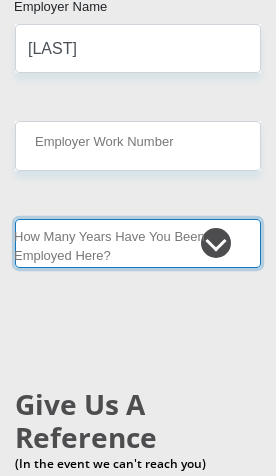 select on "24" 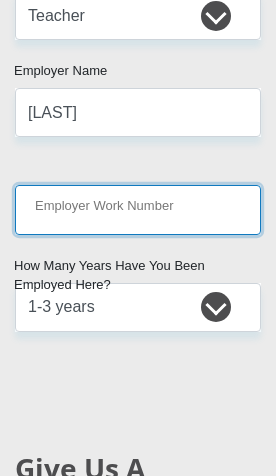 click on "Employer Work Number" at bounding box center [138, 209] 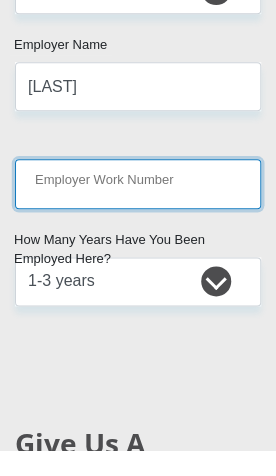 scroll, scrollTop: 5678, scrollLeft: 0, axis: vertical 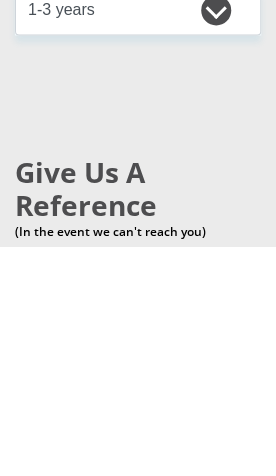 type on "[PHONE]" 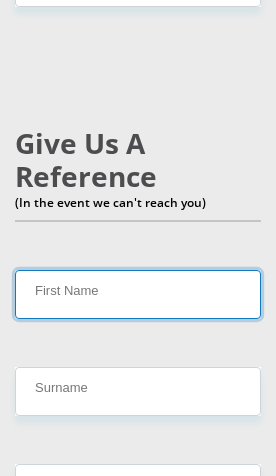 click on "First Name" at bounding box center [138, 294] 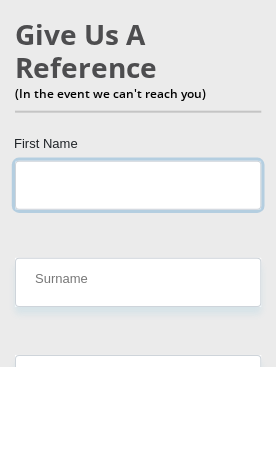type on "O" 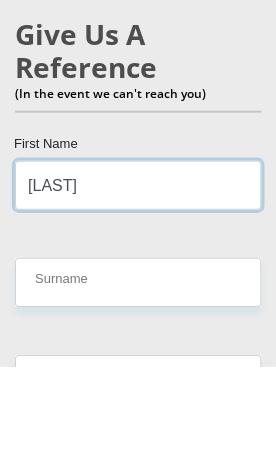 type on "[LAST]" 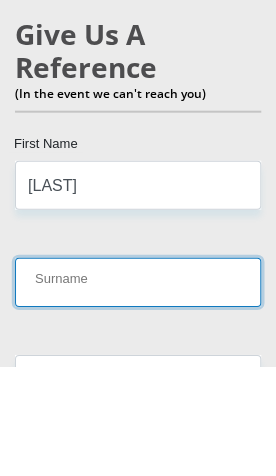 click on "Surname" at bounding box center (138, 391) 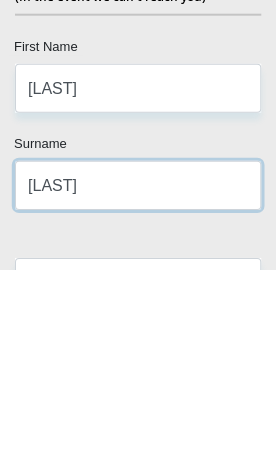 type on "[LAST]" 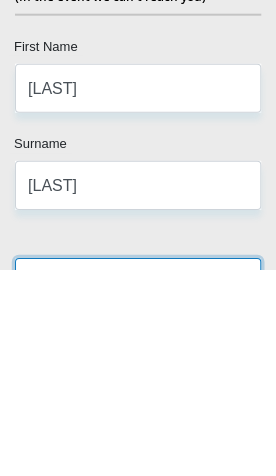 click on "Mobile Number" at bounding box center [138, 488] 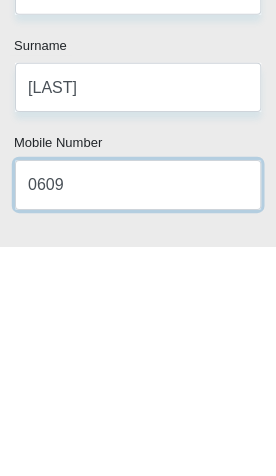 scroll, scrollTop: 6281, scrollLeft: 0, axis: vertical 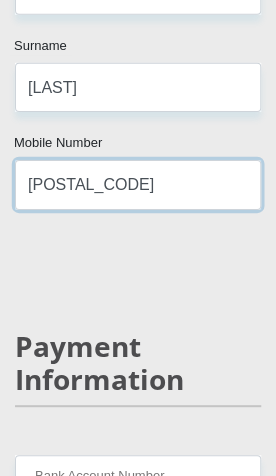 type on "[POSTAL_CODE]" 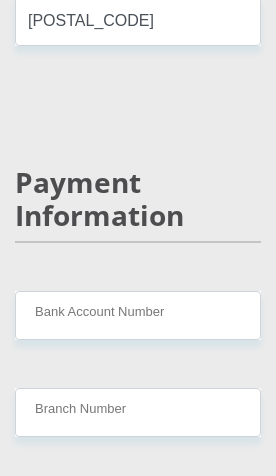 scroll, scrollTop: 6463, scrollLeft: 0, axis: vertical 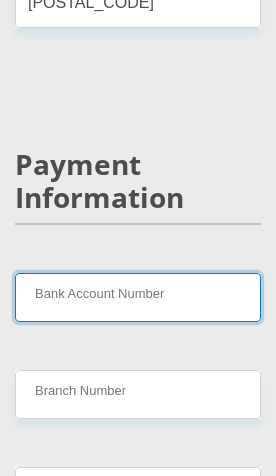 click on "Bank Account Number" at bounding box center (138, 297) 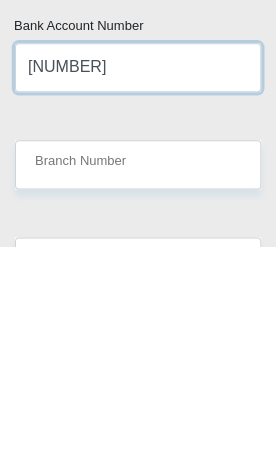 scroll, scrollTop: 6465, scrollLeft: 0, axis: vertical 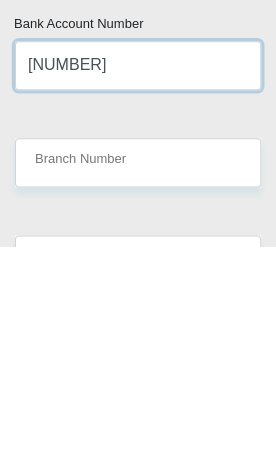 type on "[NUMBER]" 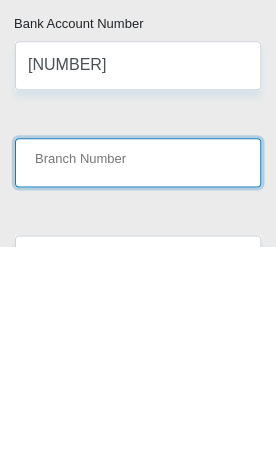 click on "Branch Number" at bounding box center [138, 392] 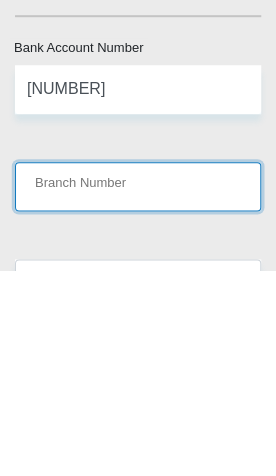 scroll, scrollTop: 6671, scrollLeft: 0, axis: vertical 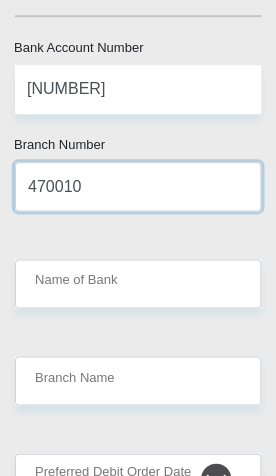 type on "470010" 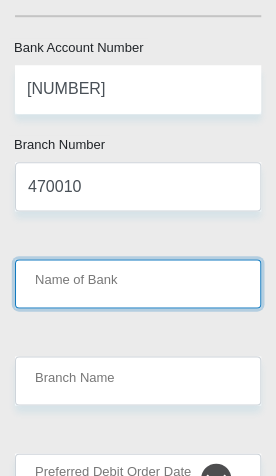 click on "Name of Bank" at bounding box center (138, 283) 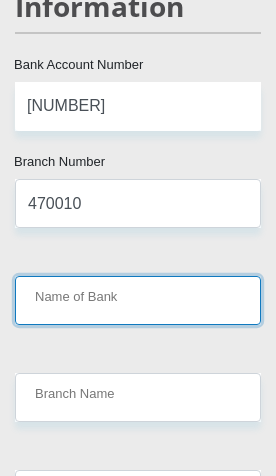 click on "Name of Bank" at bounding box center (138, 300) 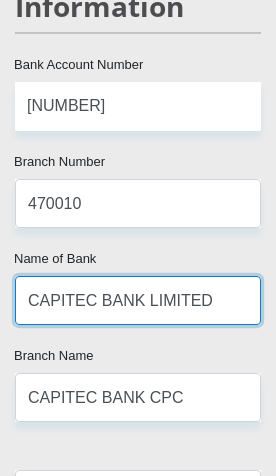 click on "CAPITEC BANK LIMITED" at bounding box center (138, 300) 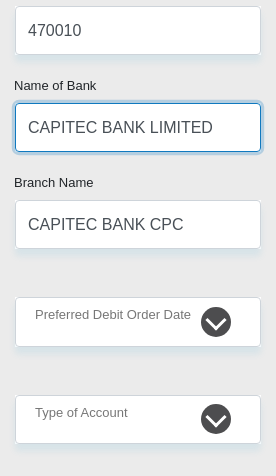 scroll, scrollTop: 6831, scrollLeft: 0, axis: vertical 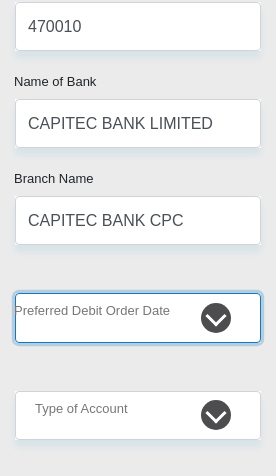 click on "1st
2nd
3rd
4th
5th
7th
18th
19th
20th
21st
22nd
23rd
24th
25th
26th
27th
28th
29th
30th" at bounding box center (138, 317) 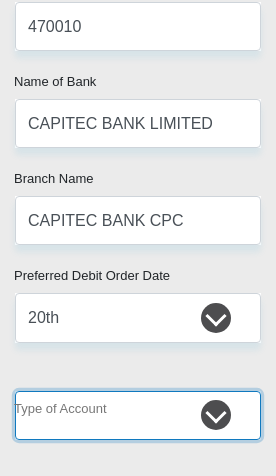 click on "Cheque
Savings" at bounding box center [138, 415] 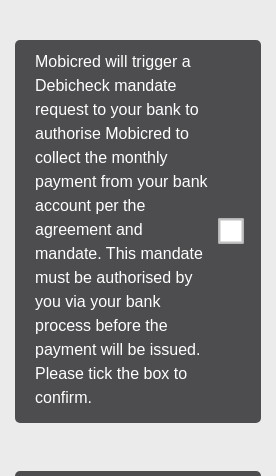 scroll, scrollTop: 10199, scrollLeft: 0, axis: vertical 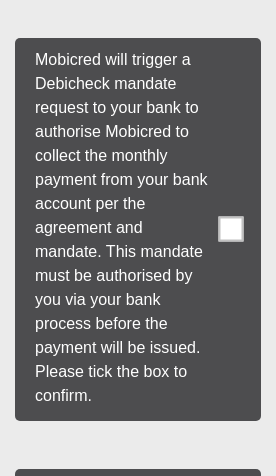 click at bounding box center (231, 229) 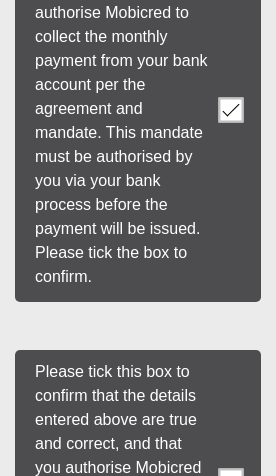 scroll, scrollTop: 10535, scrollLeft: 0, axis: vertical 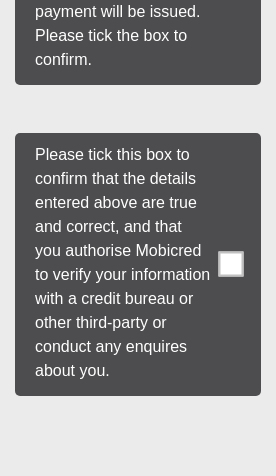 click at bounding box center [231, 264] 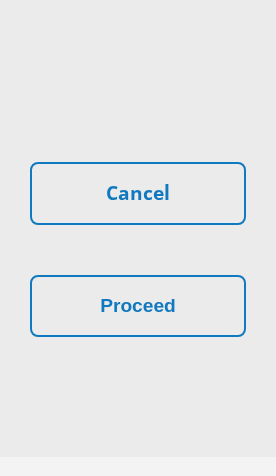 scroll, scrollTop: 10943, scrollLeft: 0, axis: vertical 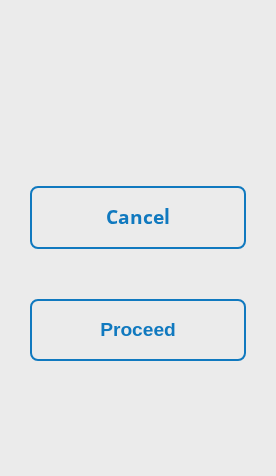 click on "Proceed" at bounding box center [138, 330] 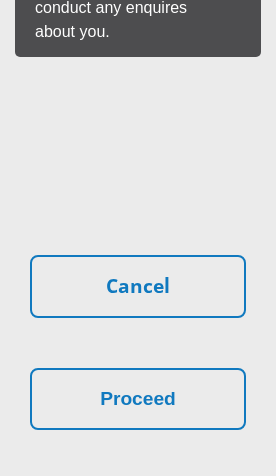 scroll, scrollTop: 10868, scrollLeft: 0, axis: vertical 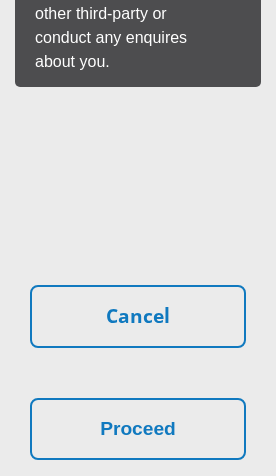 click on "Proceed" at bounding box center (138, 429) 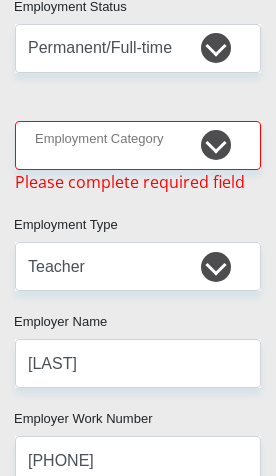 scroll, scrollTop: 5273, scrollLeft: 0, axis: vertical 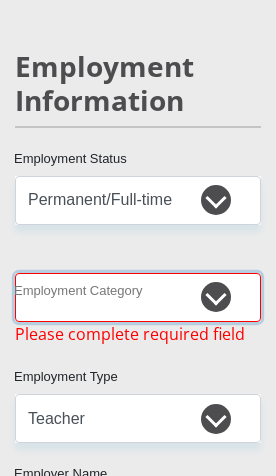 click on "AGRICULTURE
ALCOHOL & TOBACCO
CONSTRUCTION MATERIALS
METALLURGY
EQUIPMENT FOR RENEWABLE ENERGY
SPECIALIZED CONTRACTORS
CAR
GAMING (INCL. INTERNET
OTHER WHOLESALE
UNLICENSED PHARMACEUTICALS
CURRENCY EXCHANGE HOUSES
OTHER FINANCIAL INSTITUTIONS & INSURANCE
REAL ESTATE AGENTS
OIL & GAS
OTHER MATERIALS (E.G. IRON ORE)
PRECIOUS STONES & PRECIOUS METALS
POLITICAL ORGANIZATIONS
RELIGIOUS ORGANIZATIONS(NOT SECTS)
ACTI. HAVING BUSINESS DEAL WITH PUBLIC ADMINISTRATION
LAUNDROMATS" at bounding box center (138, 297) 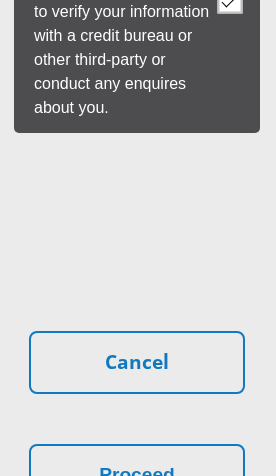 scroll, scrollTop: 10798, scrollLeft: 1, axis: both 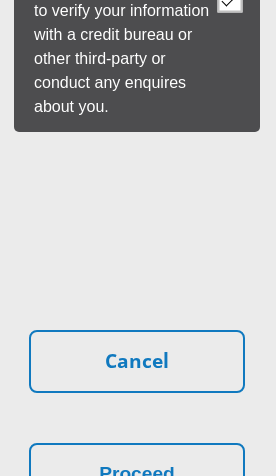 click on "Proceed" at bounding box center (137, 474) 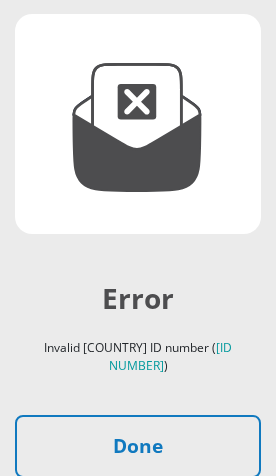 scroll, scrollTop: 261, scrollLeft: 0, axis: vertical 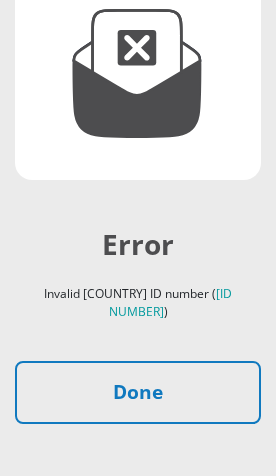 click on "Done" at bounding box center (138, 392) 